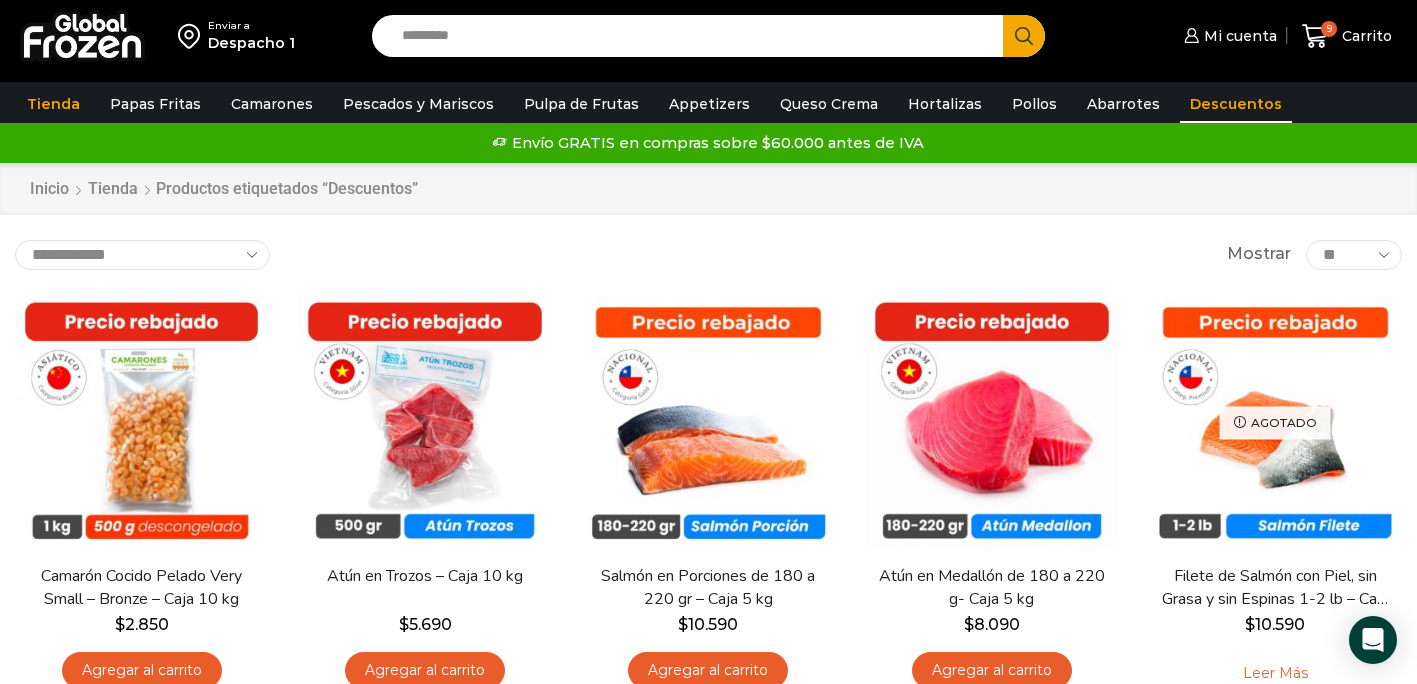 scroll, scrollTop: 0, scrollLeft: 0, axis: both 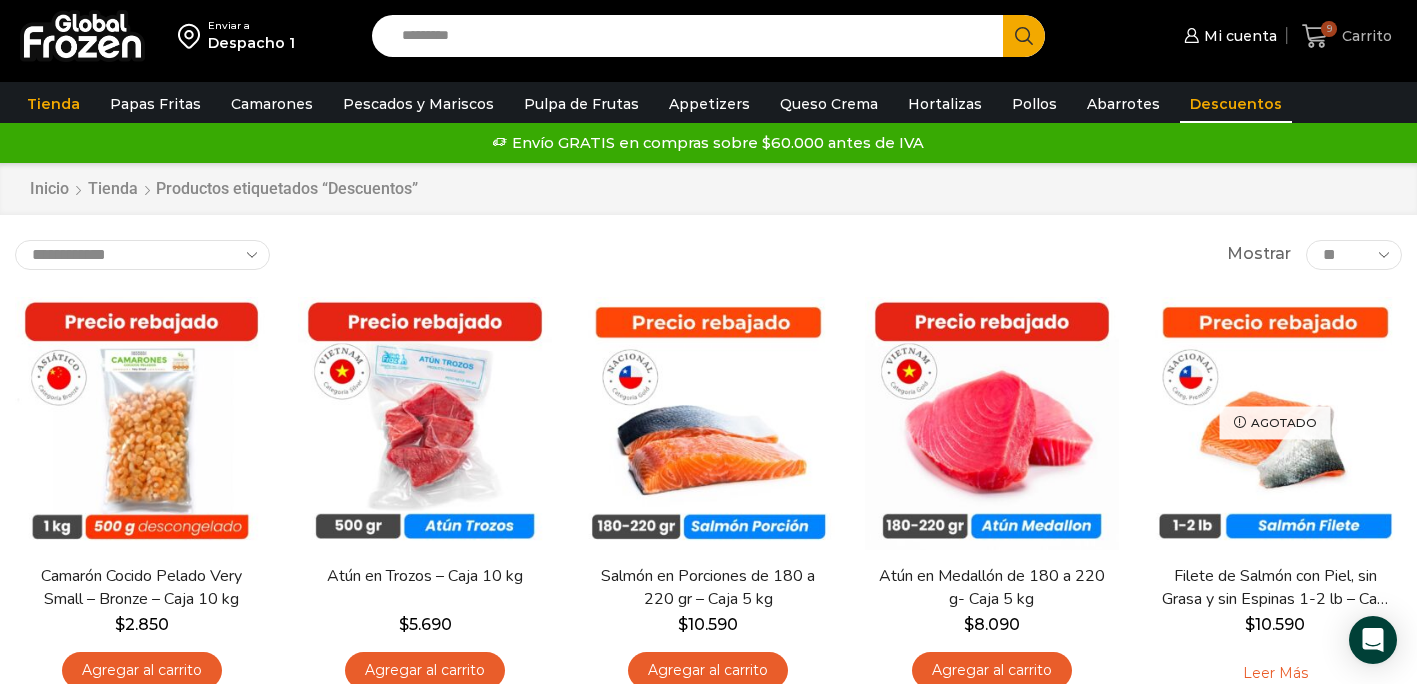 click 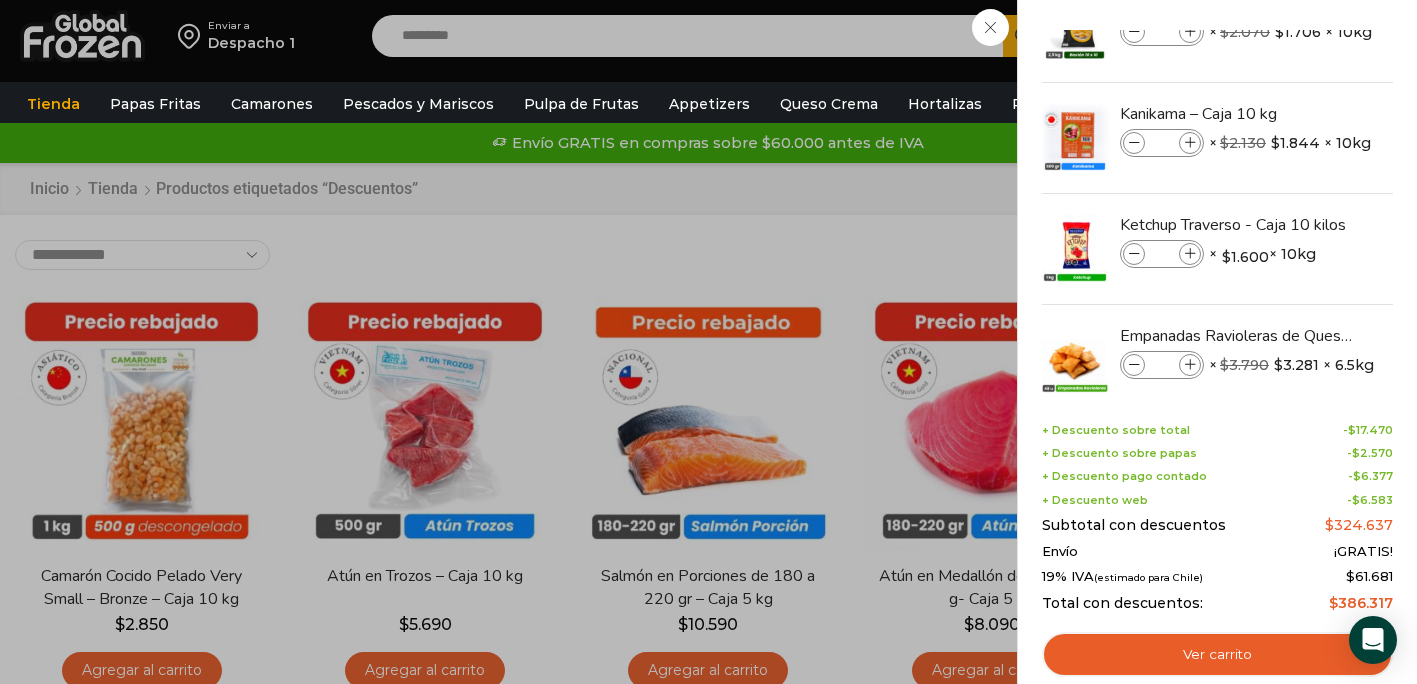 scroll, scrollTop: 286, scrollLeft: 0, axis: vertical 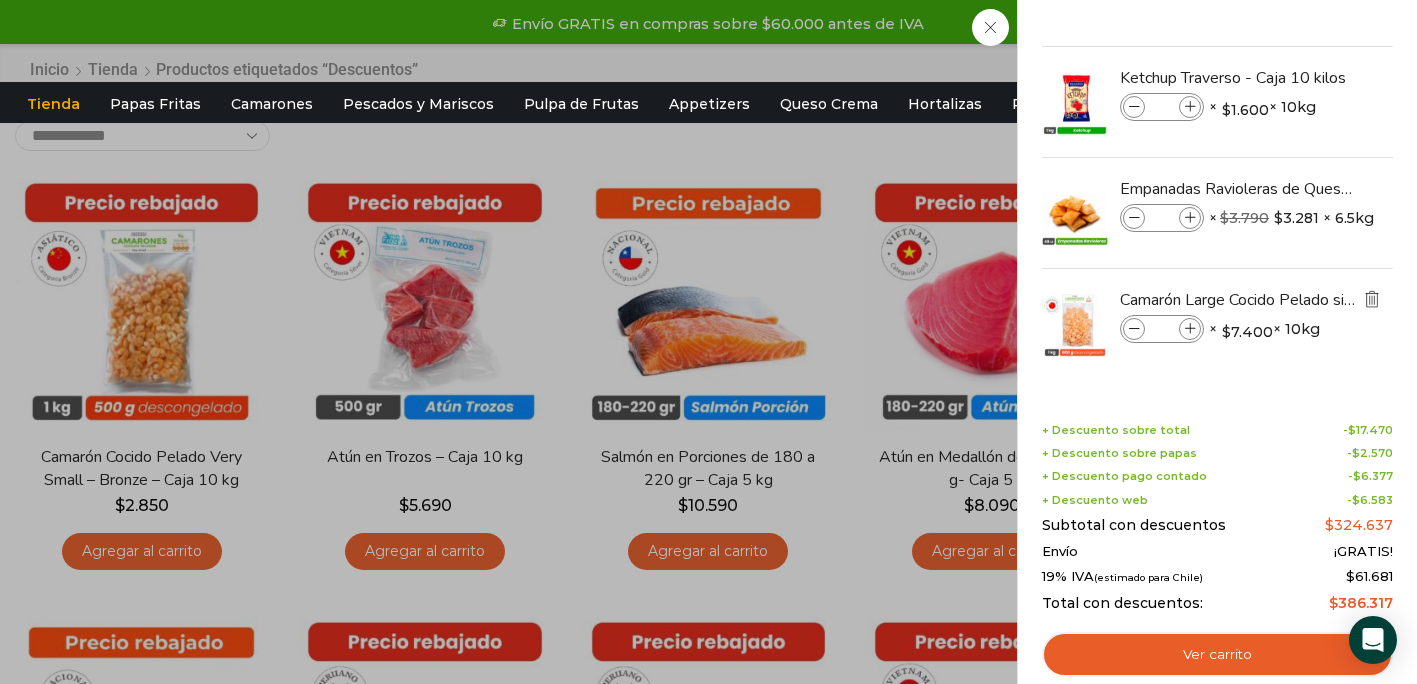 click at bounding box center [1372, 299] 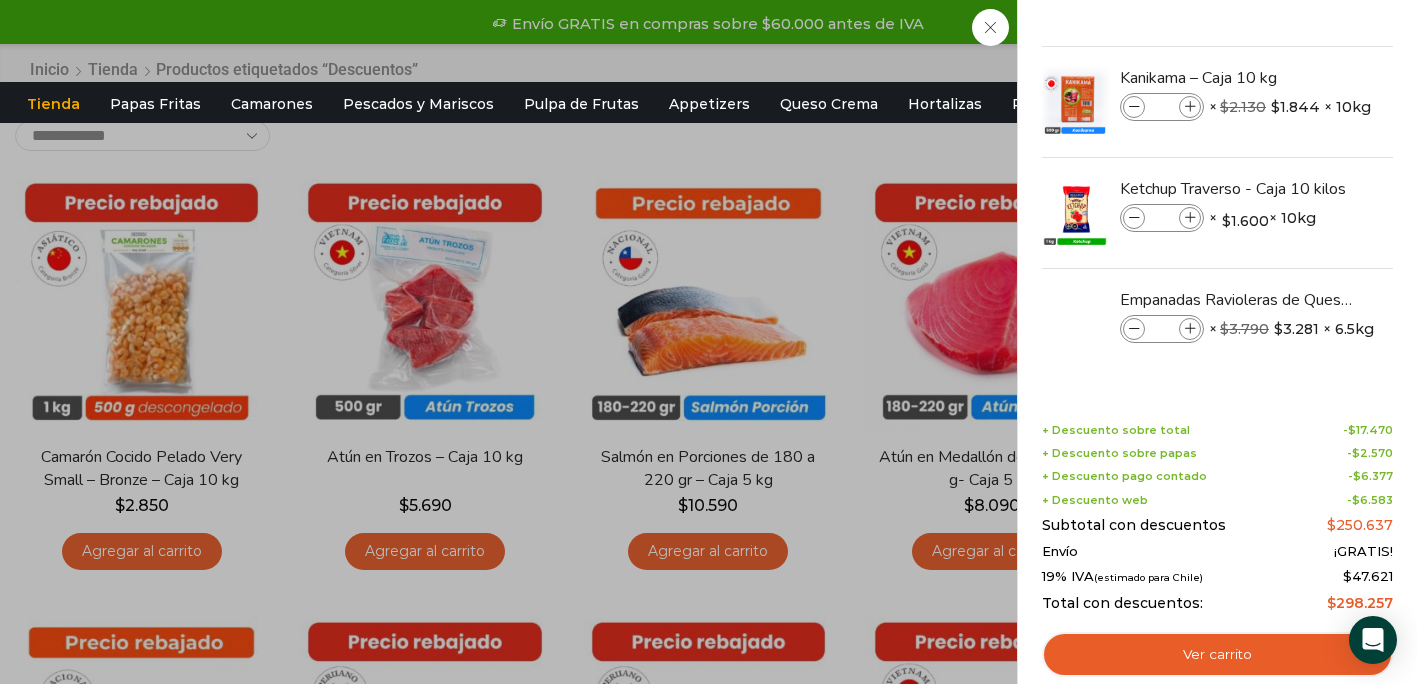 scroll, scrollTop: 316, scrollLeft: 0, axis: vertical 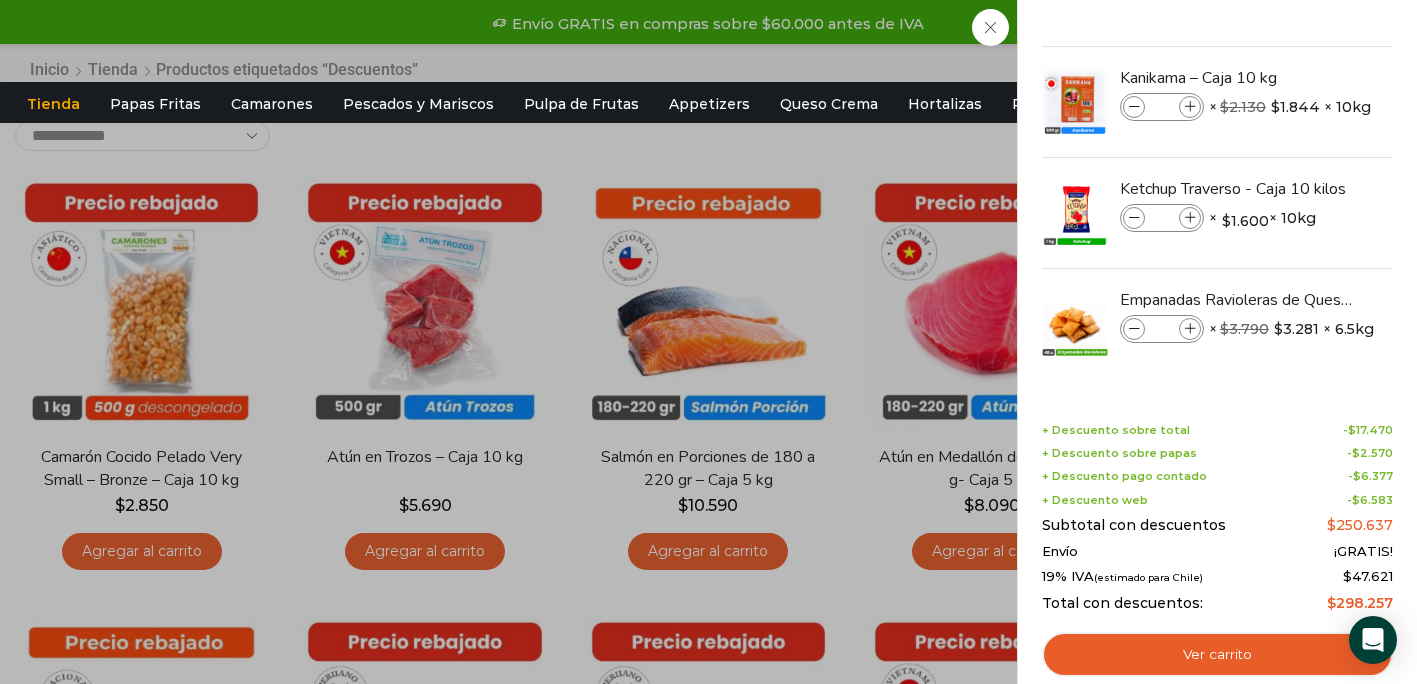 click on "8
Carrito
8
8
Shopping Cart
*" at bounding box center (1347, -83) 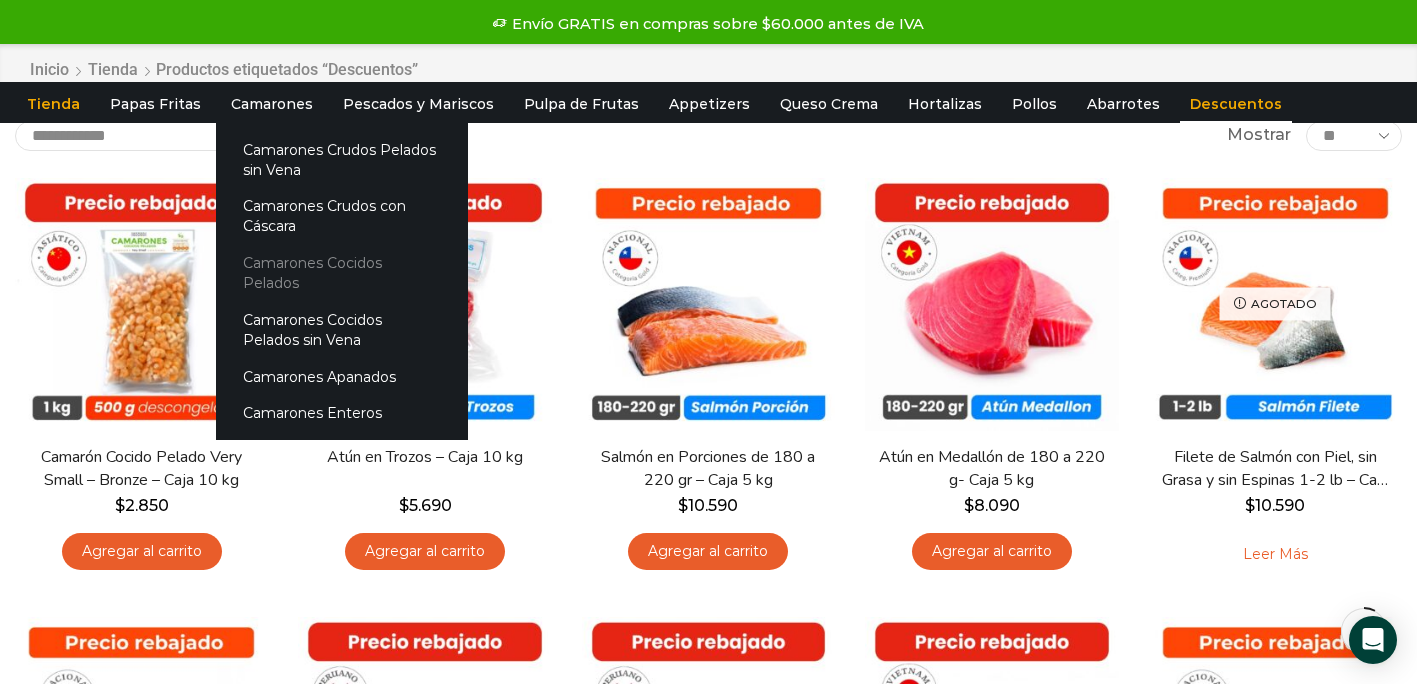 click on "Camarones Cocidos Pelados" at bounding box center (342, 273) 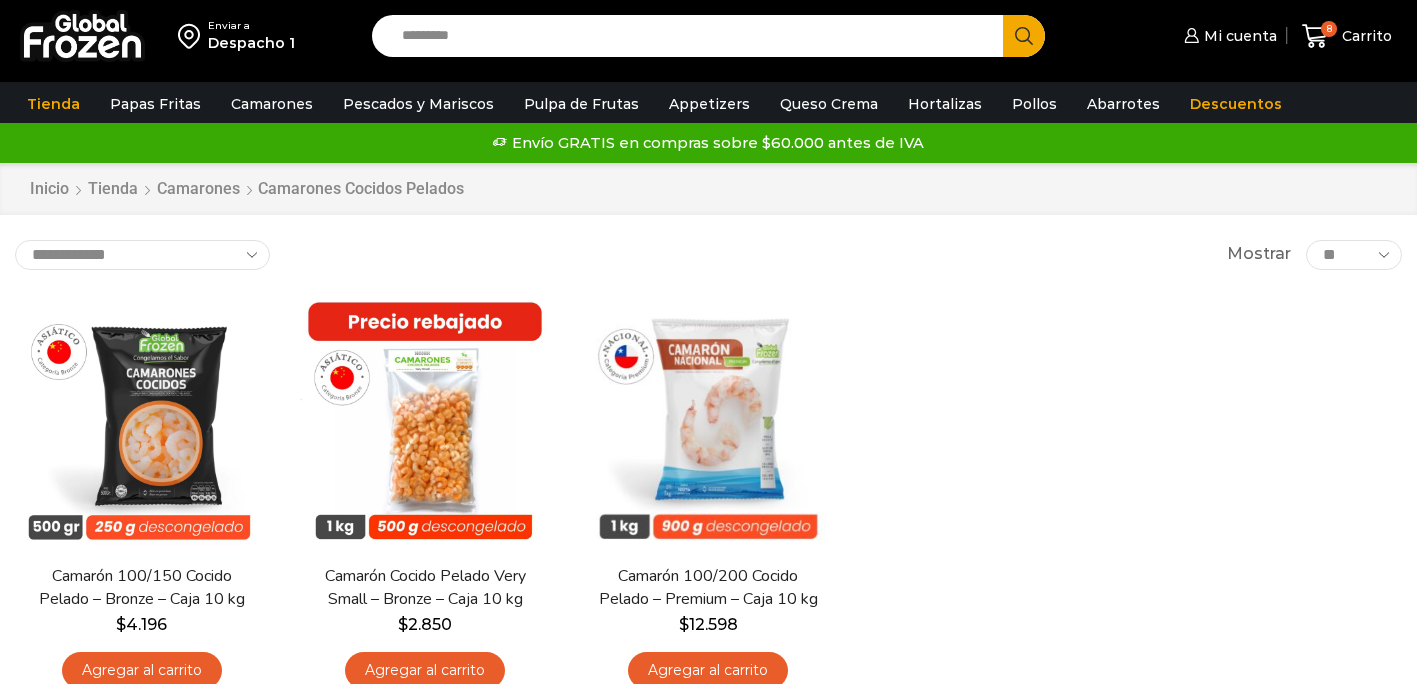 scroll, scrollTop: 0, scrollLeft: 0, axis: both 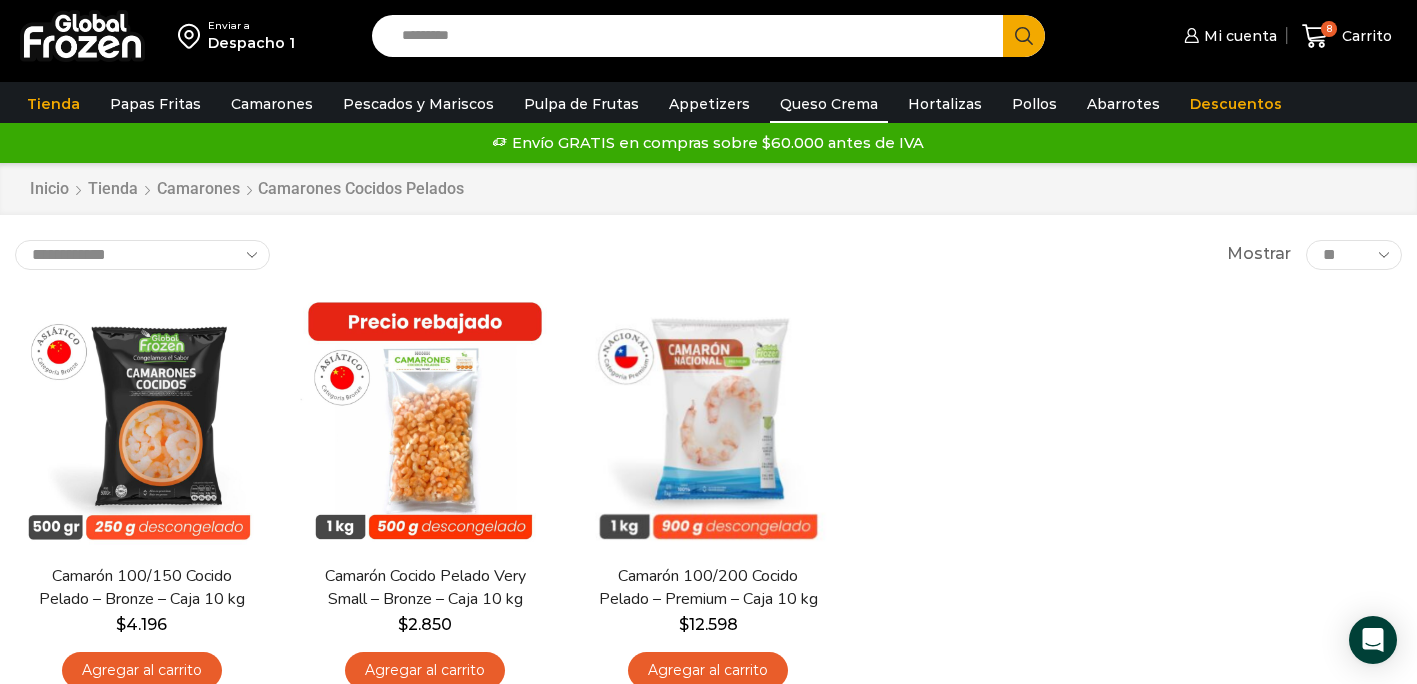 click on "Queso Crema" at bounding box center [829, 104] 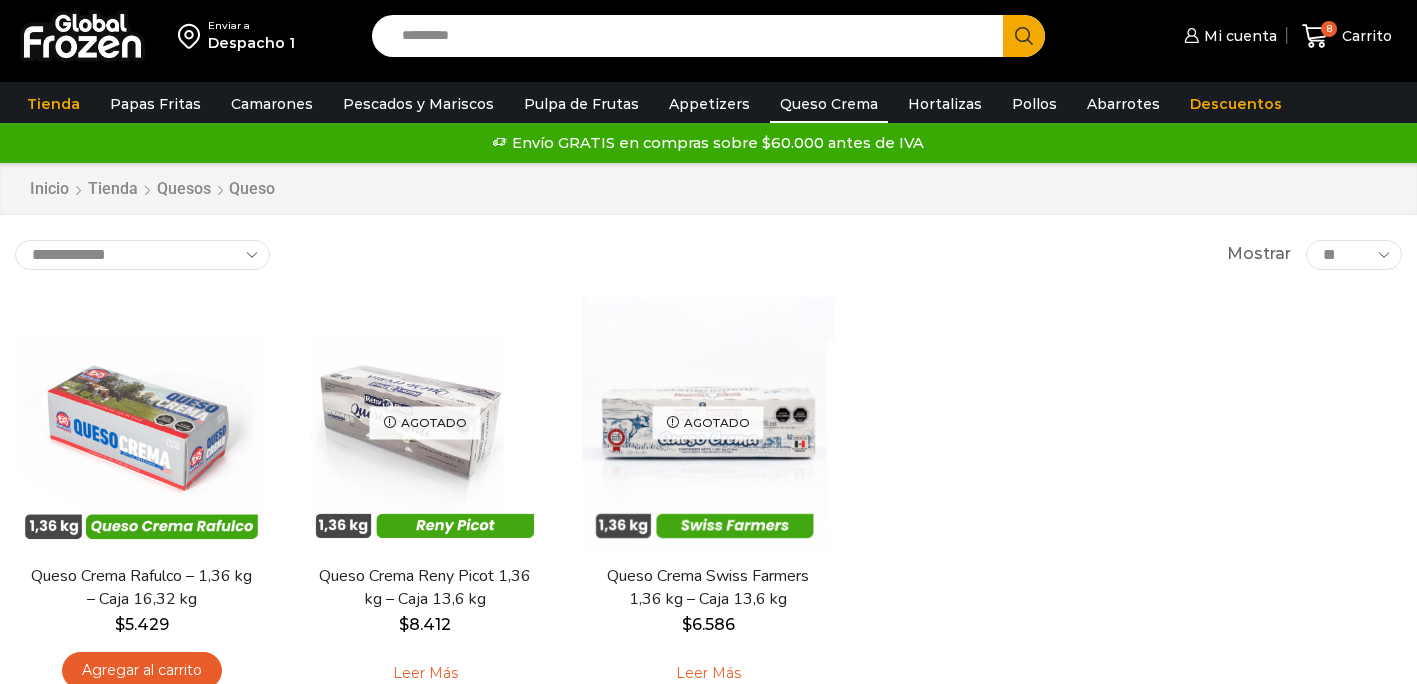 scroll, scrollTop: 0, scrollLeft: 0, axis: both 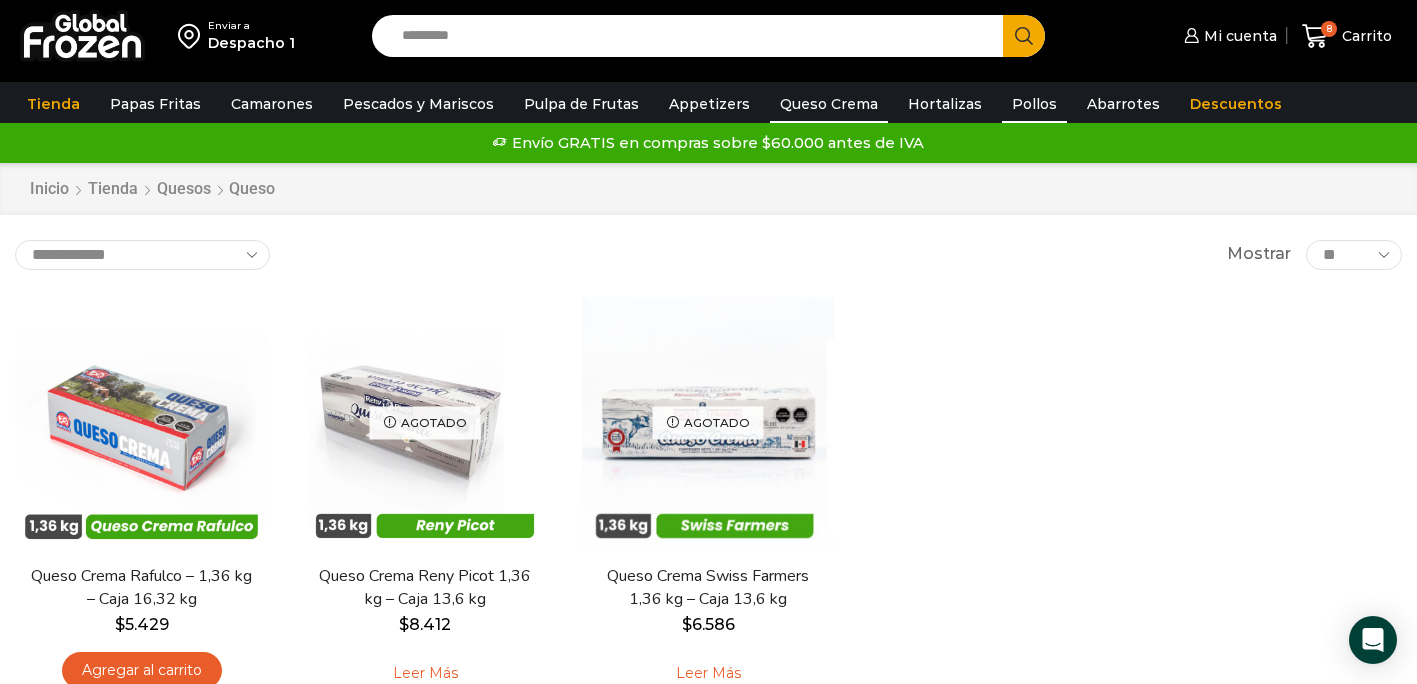 click on "Pollos" at bounding box center [1034, 104] 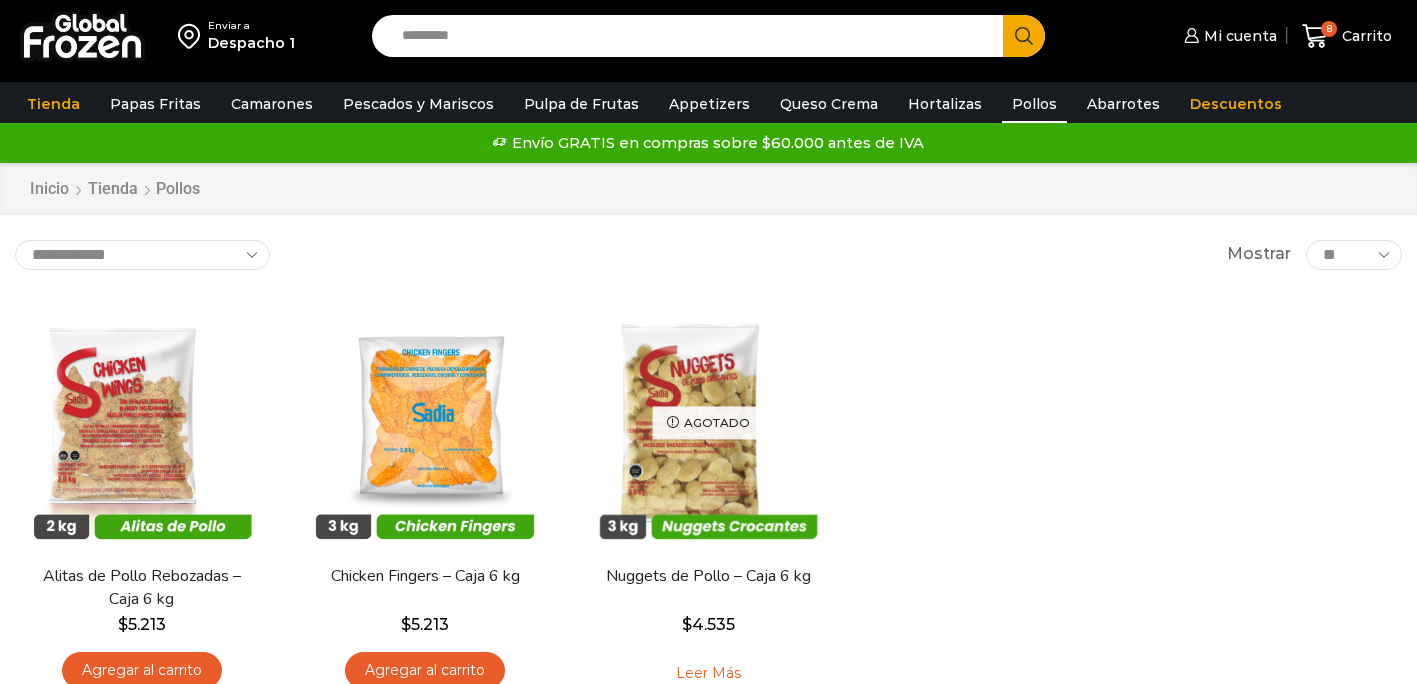 scroll, scrollTop: 0, scrollLeft: 0, axis: both 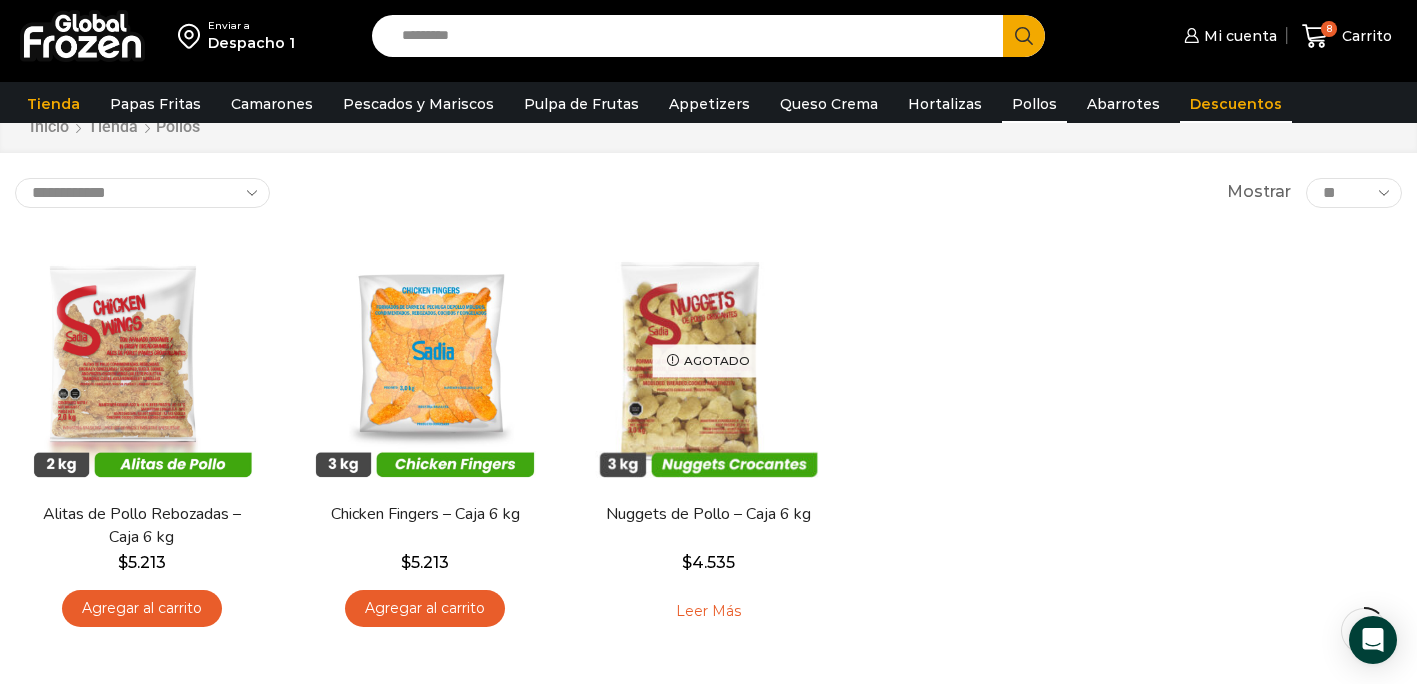 click on "Descuentos" at bounding box center (1236, 104) 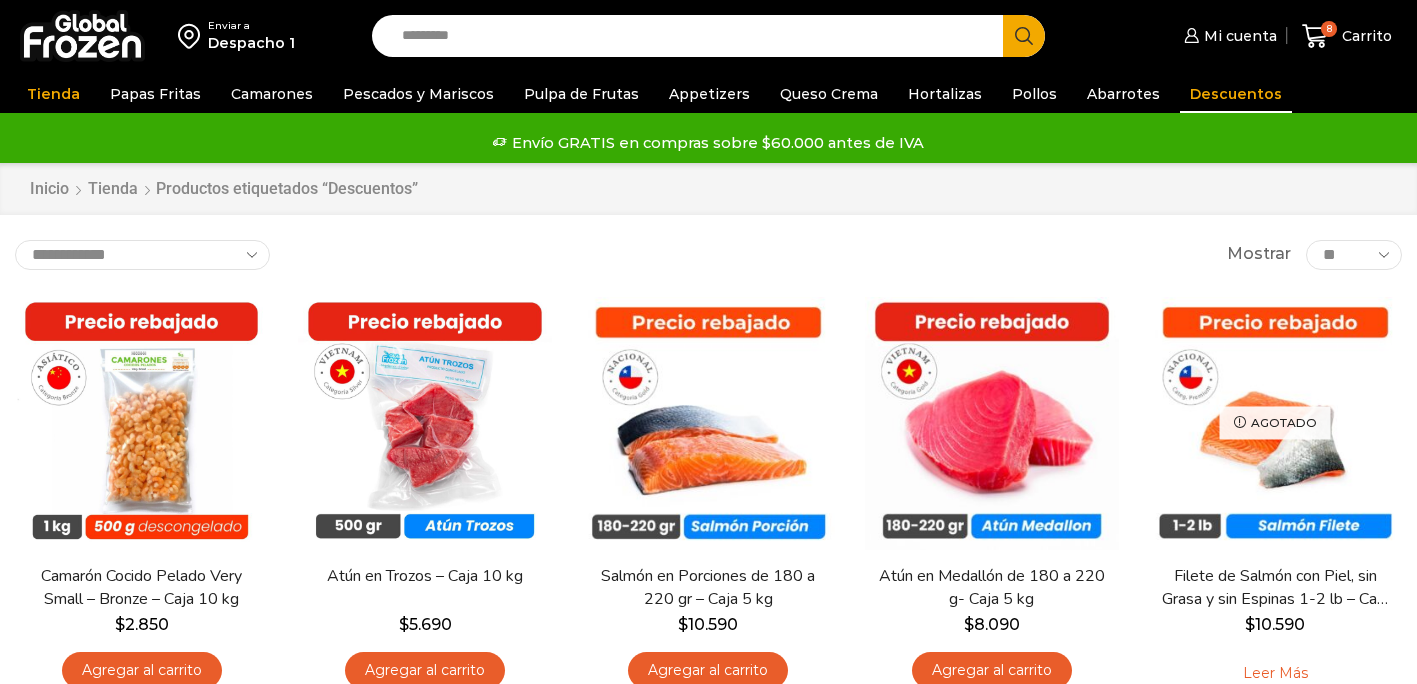 scroll, scrollTop: 0, scrollLeft: 0, axis: both 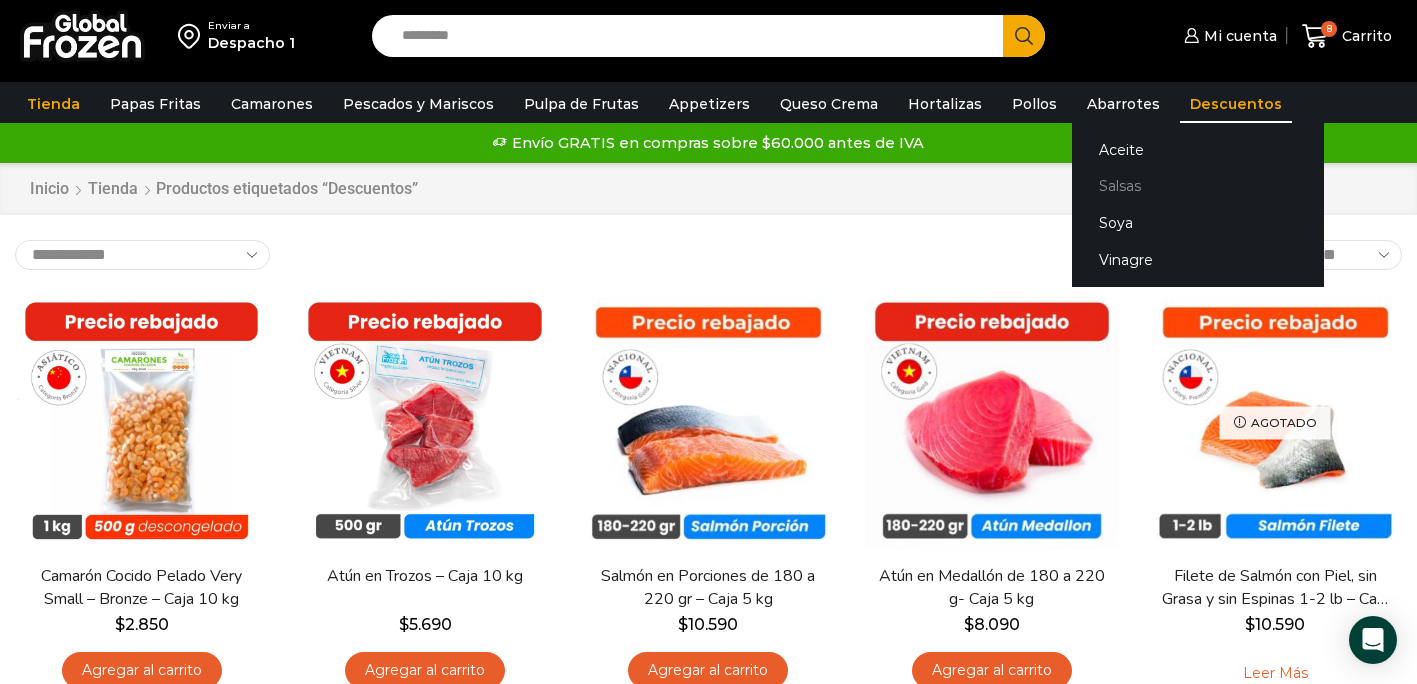 click on "Salsas" at bounding box center (1198, 186) 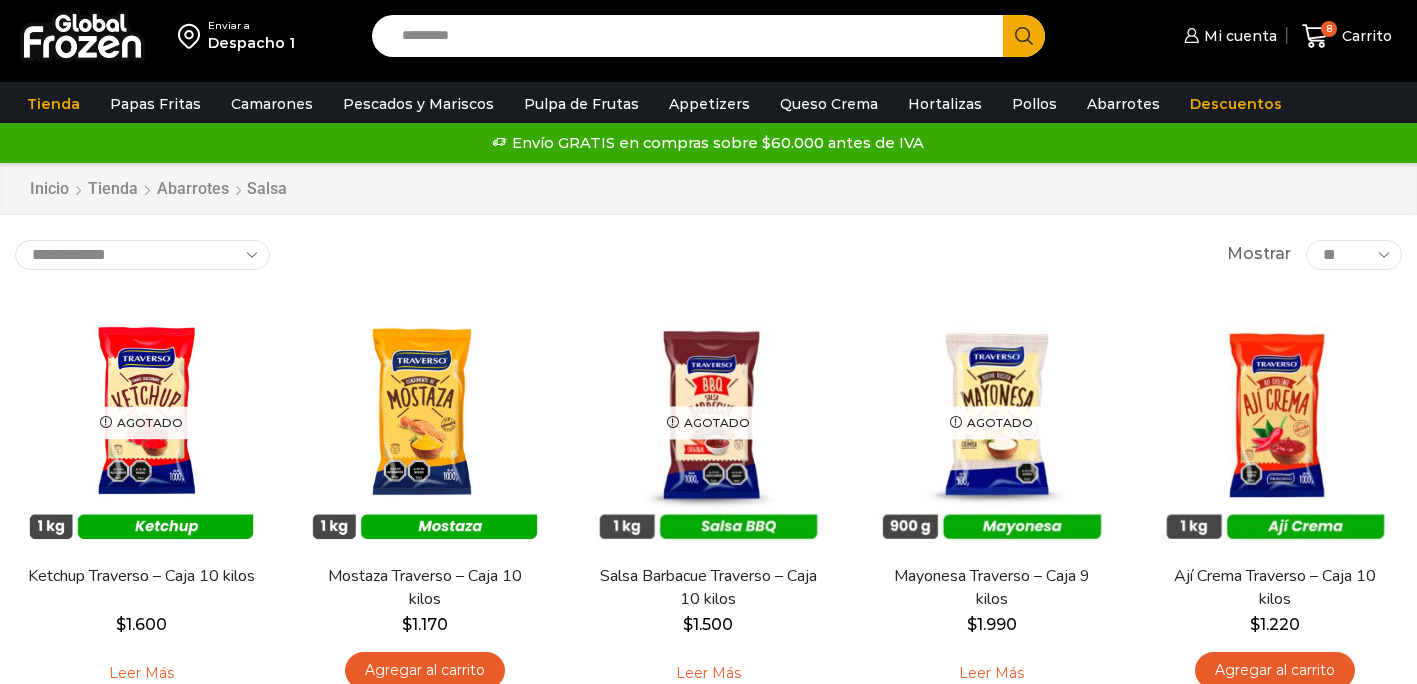 scroll, scrollTop: 0, scrollLeft: 0, axis: both 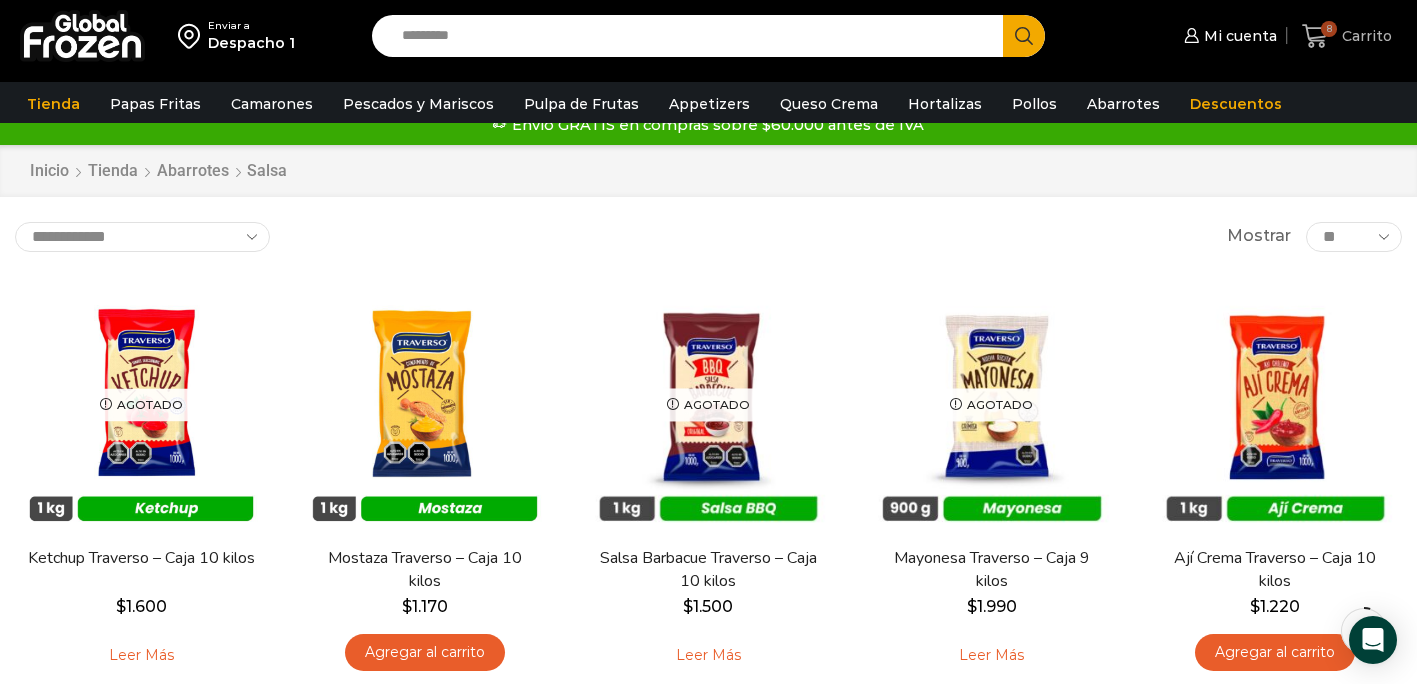 click 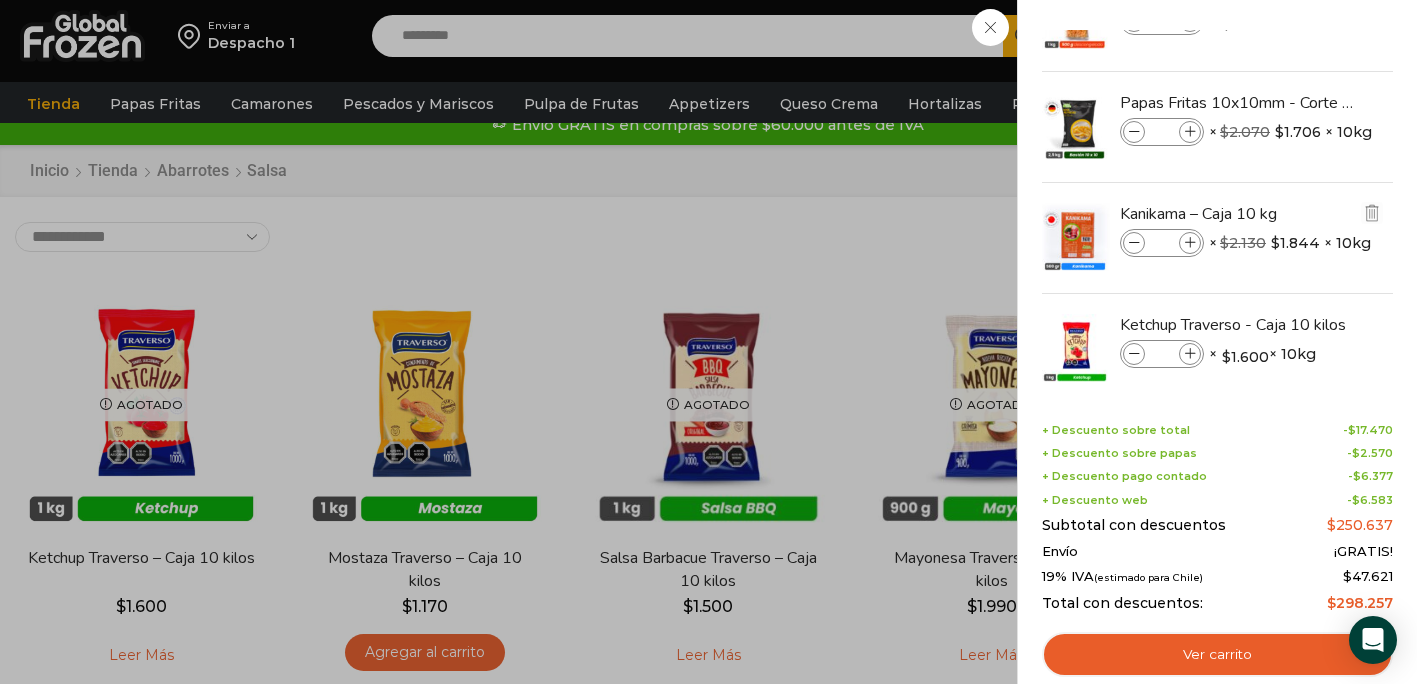 scroll, scrollTop: 316, scrollLeft: 0, axis: vertical 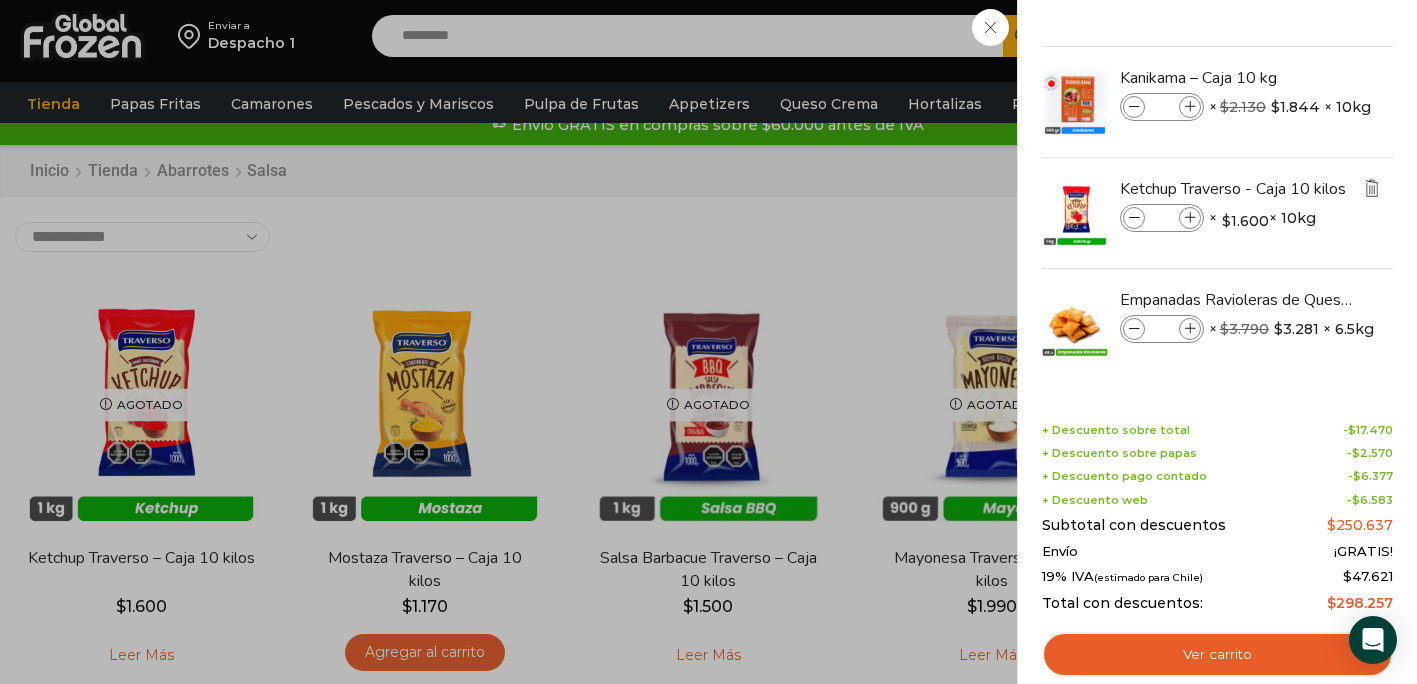 click at bounding box center [1372, 188] 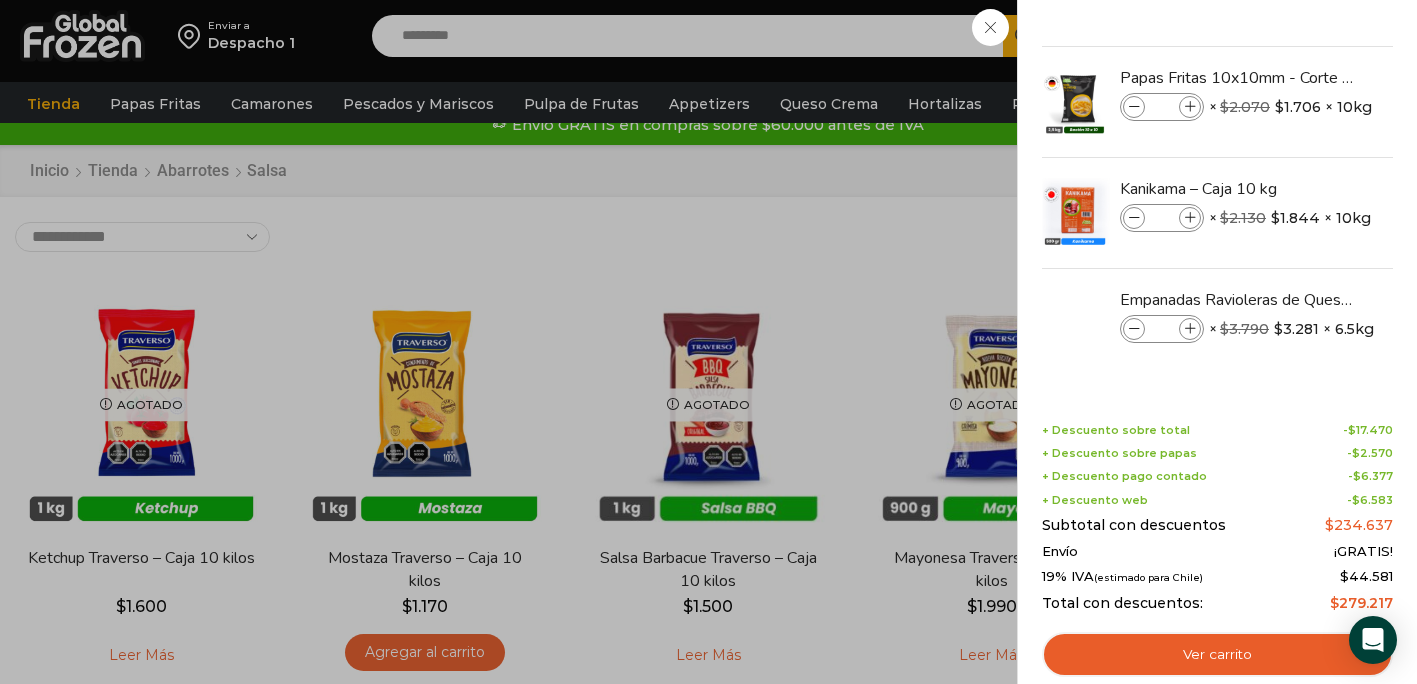 scroll, scrollTop: 205, scrollLeft: 0, axis: vertical 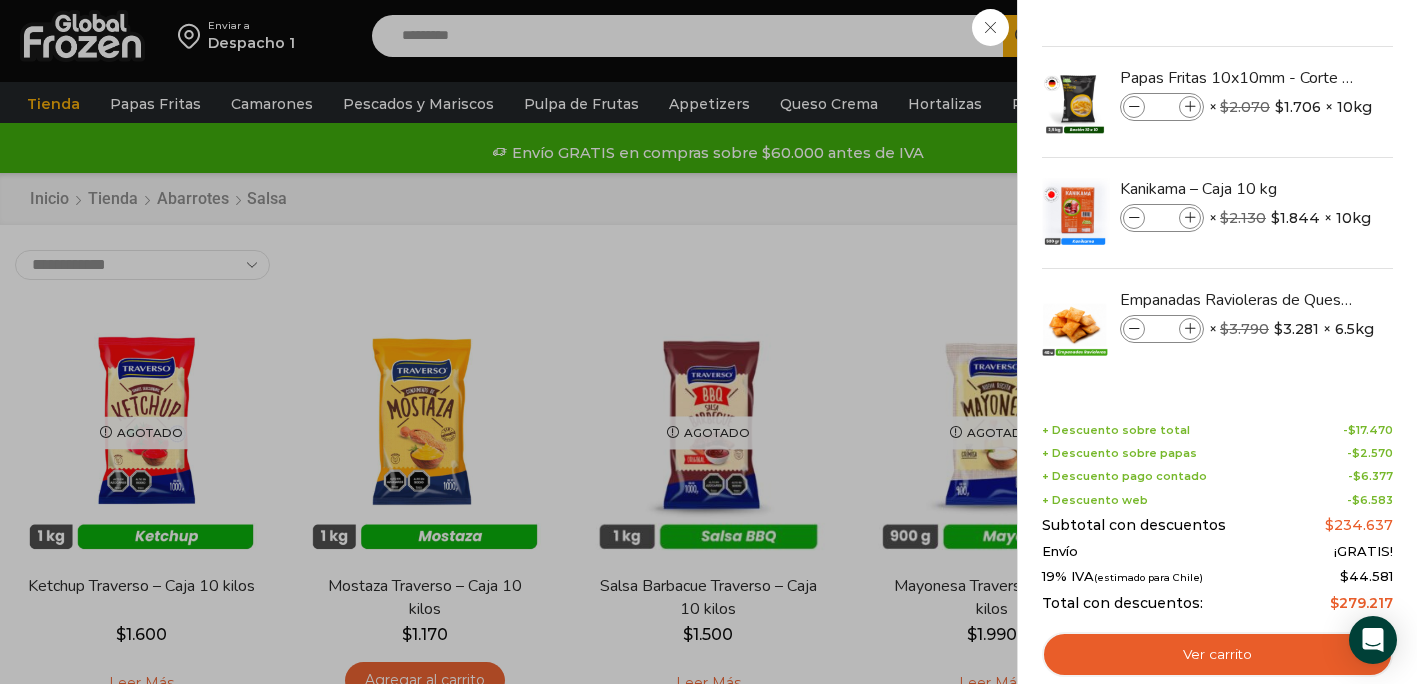 click on "7
Carrito
7
7
Shopping Cart
*" at bounding box center [1347, 36] 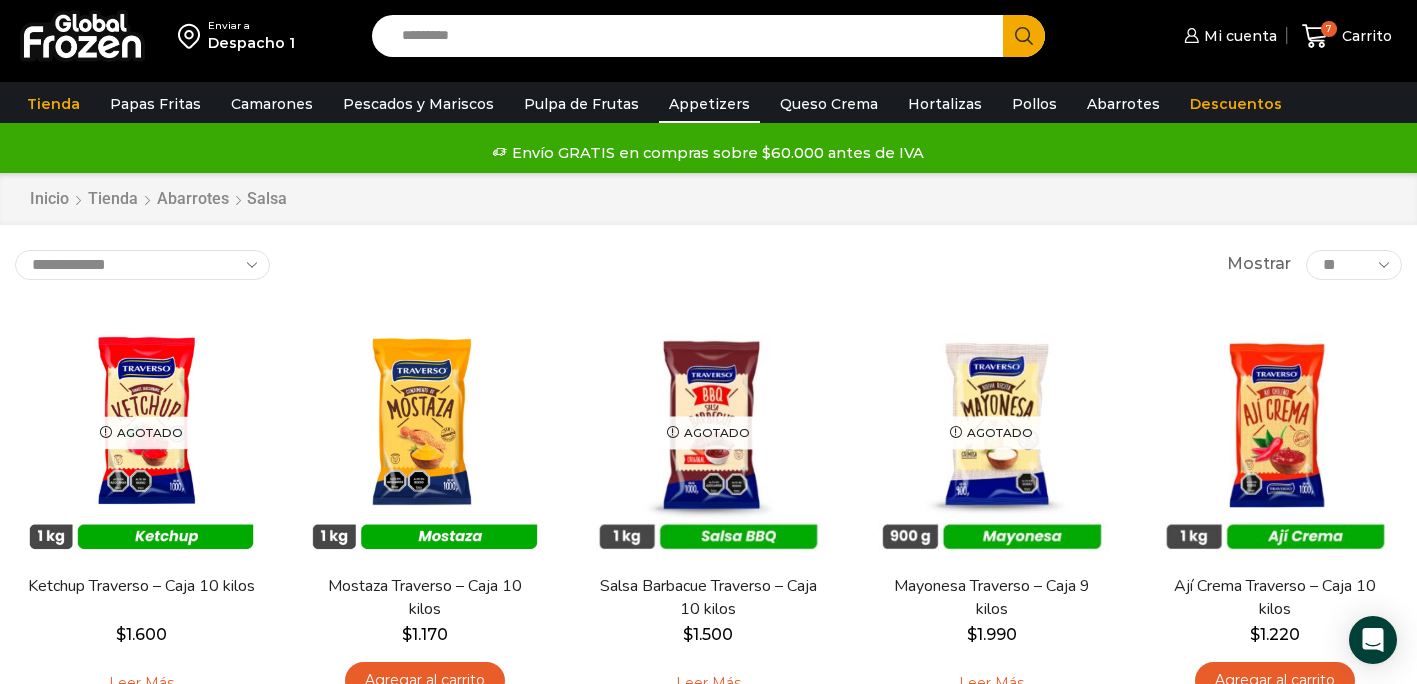 click on "Appetizers" at bounding box center [709, 104] 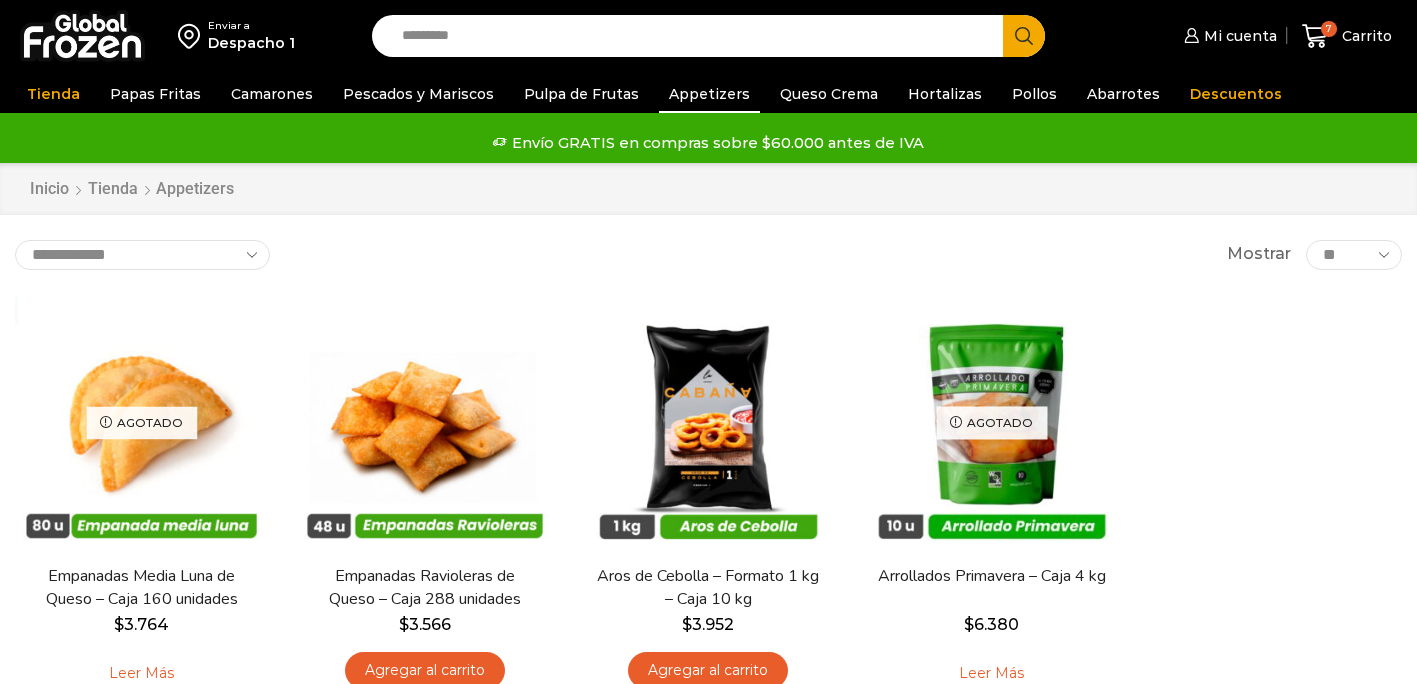 scroll, scrollTop: 0, scrollLeft: 0, axis: both 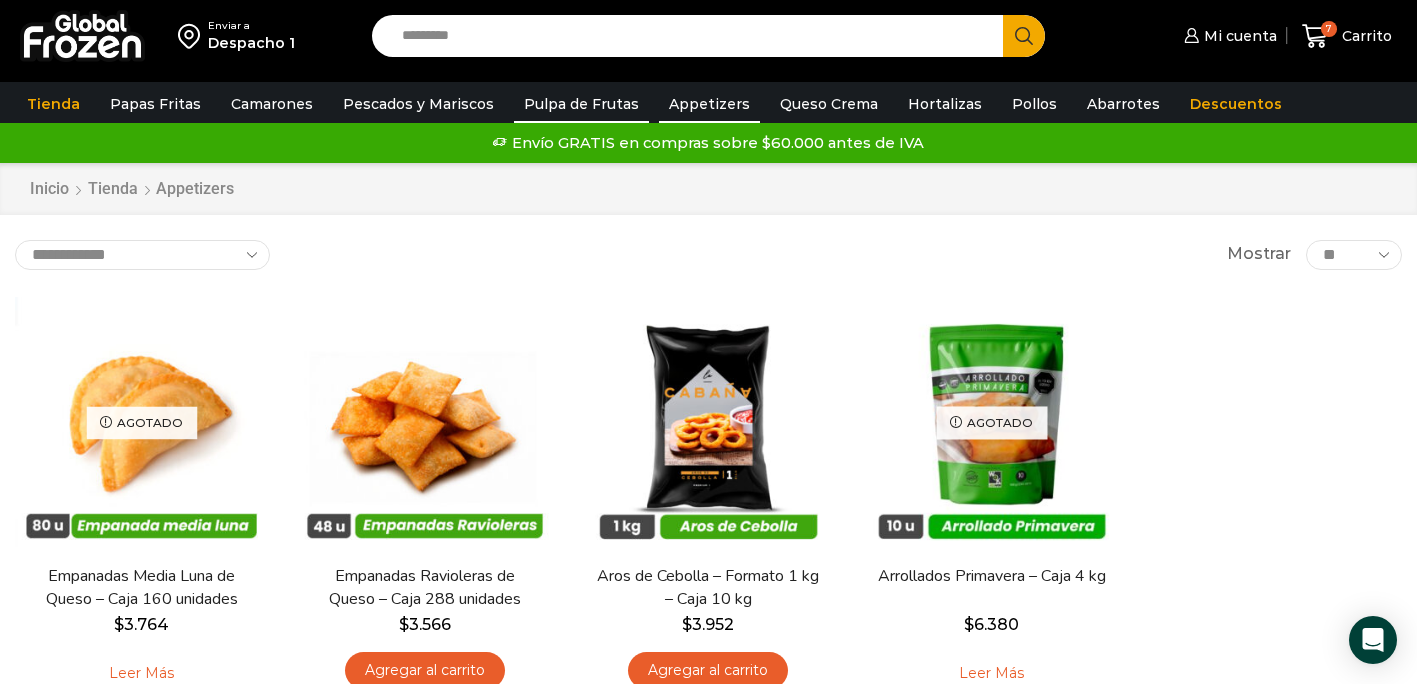 click on "Pulpa de Frutas" at bounding box center [581, 104] 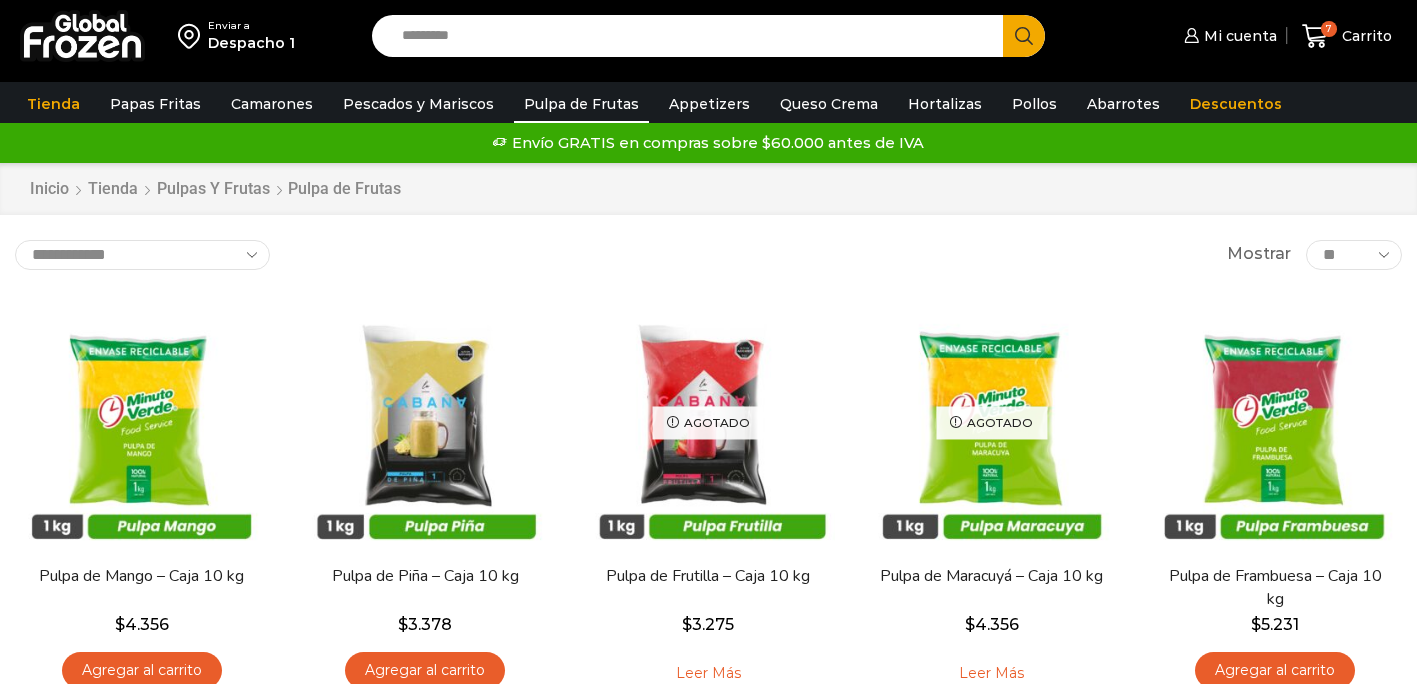 scroll, scrollTop: 0, scrollLeft: 0, axis: both 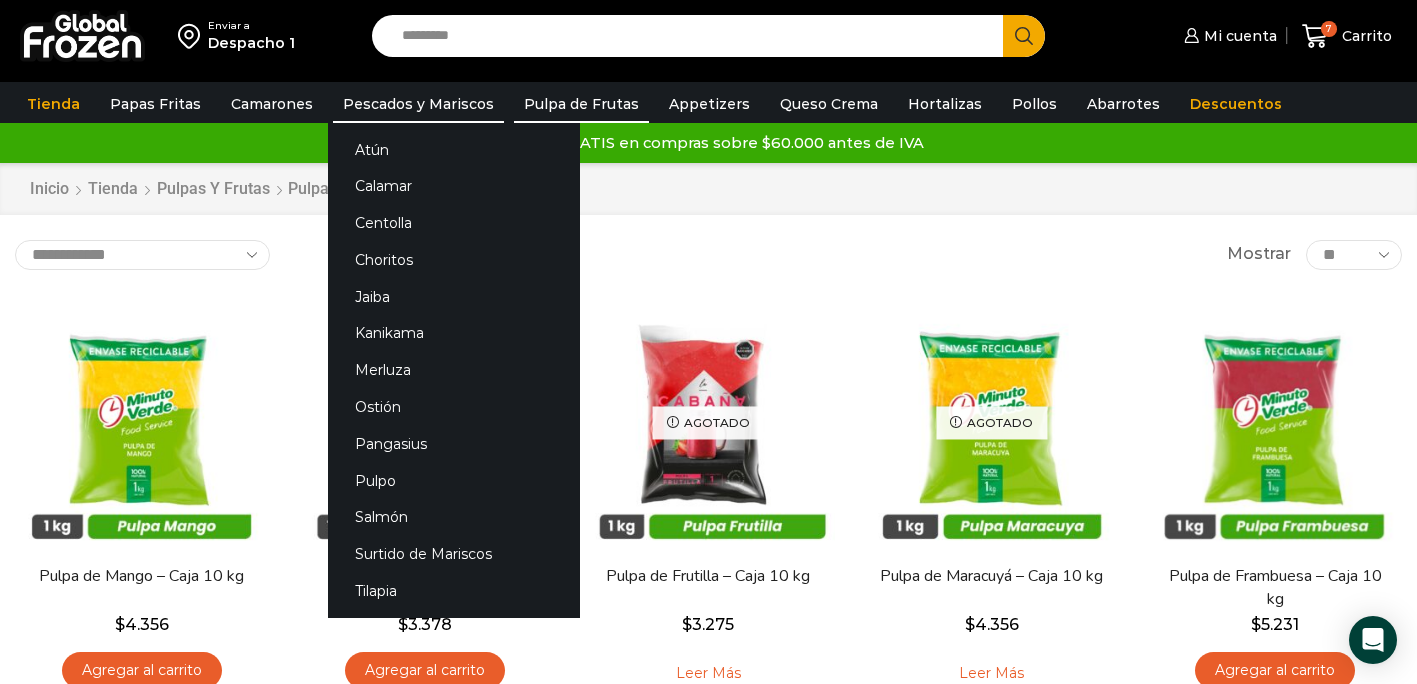 click on "Pescados y Mariscos" at bounding box center (418, 104) 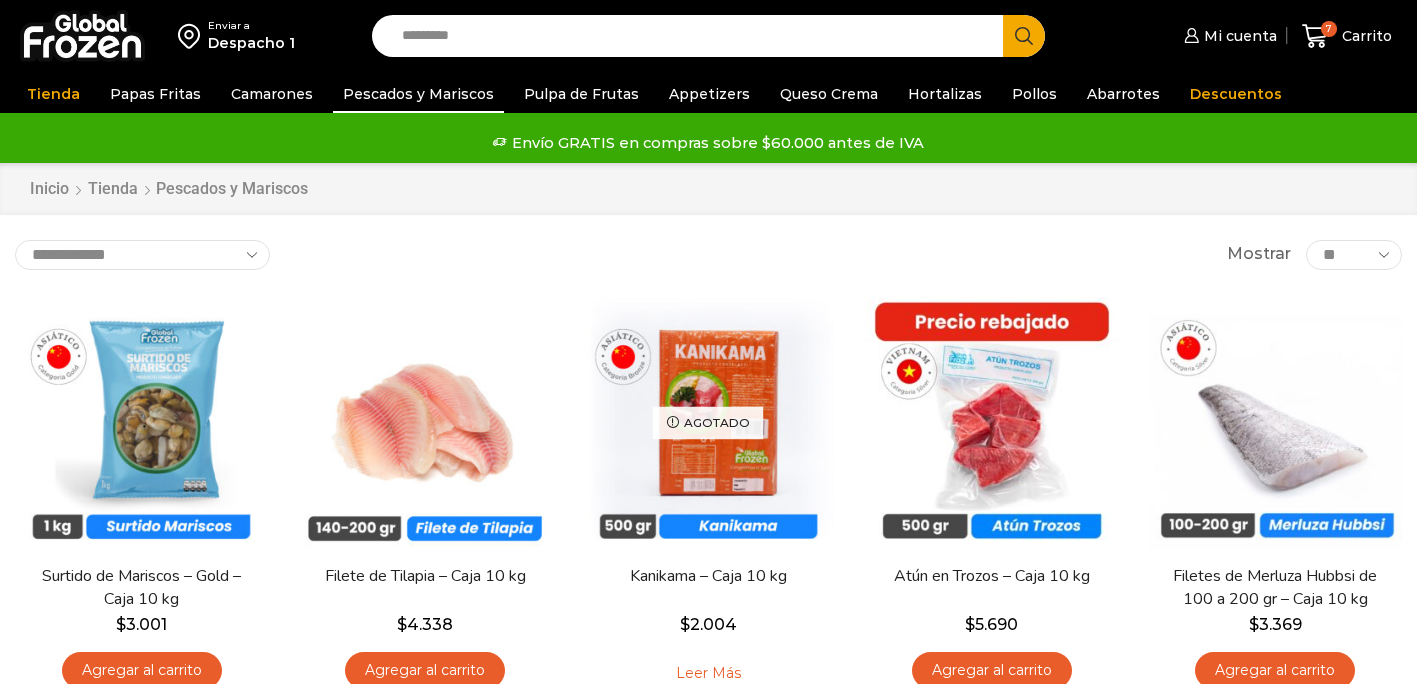 scroll, scrollTop: 0, scrollLeft: 0, axis: both 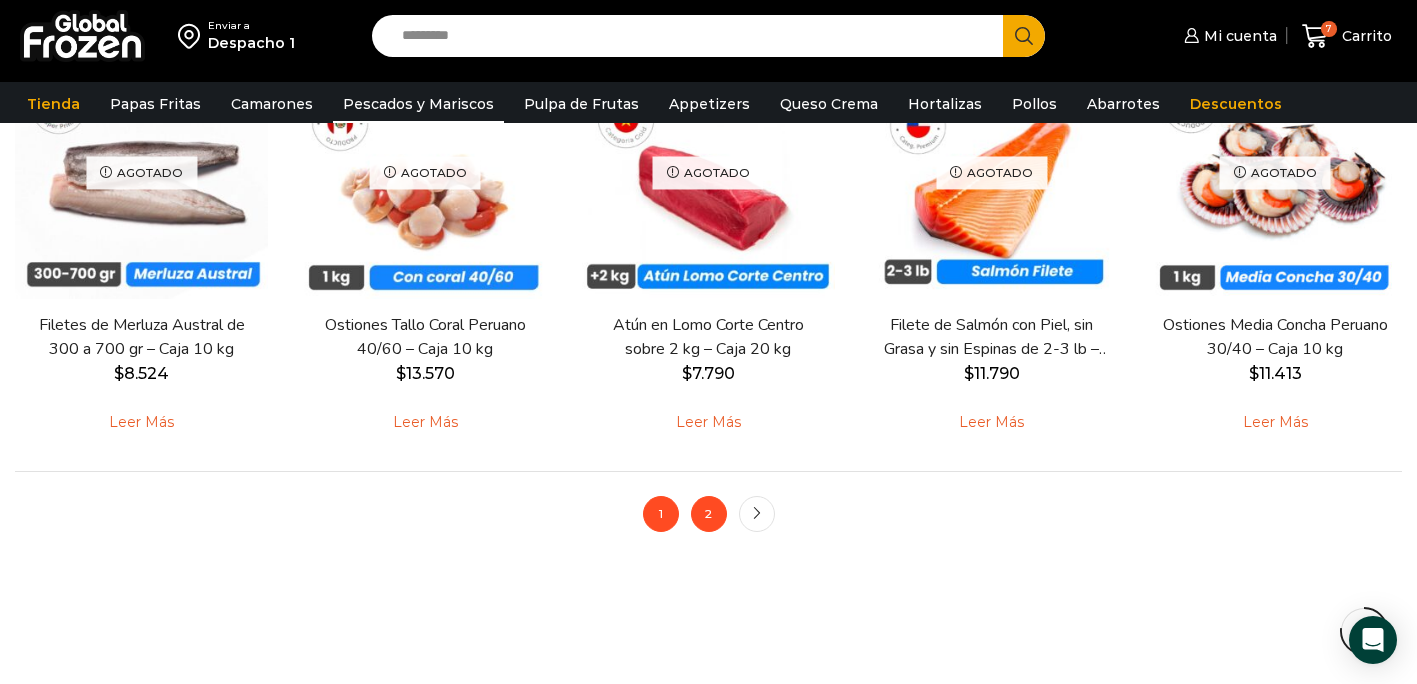 click on "2" at bounding box center [709, 514] 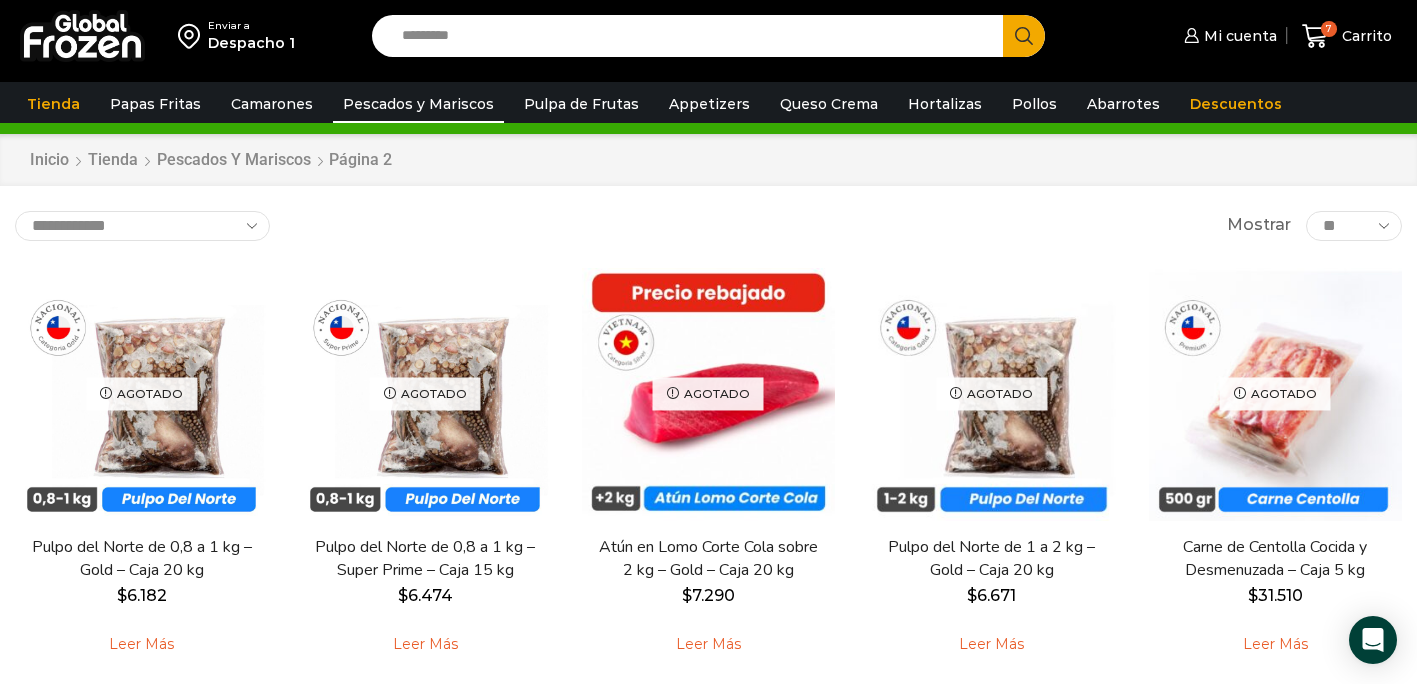 scroll, scrollTop: 0, scrollLeft: 0, axis: both 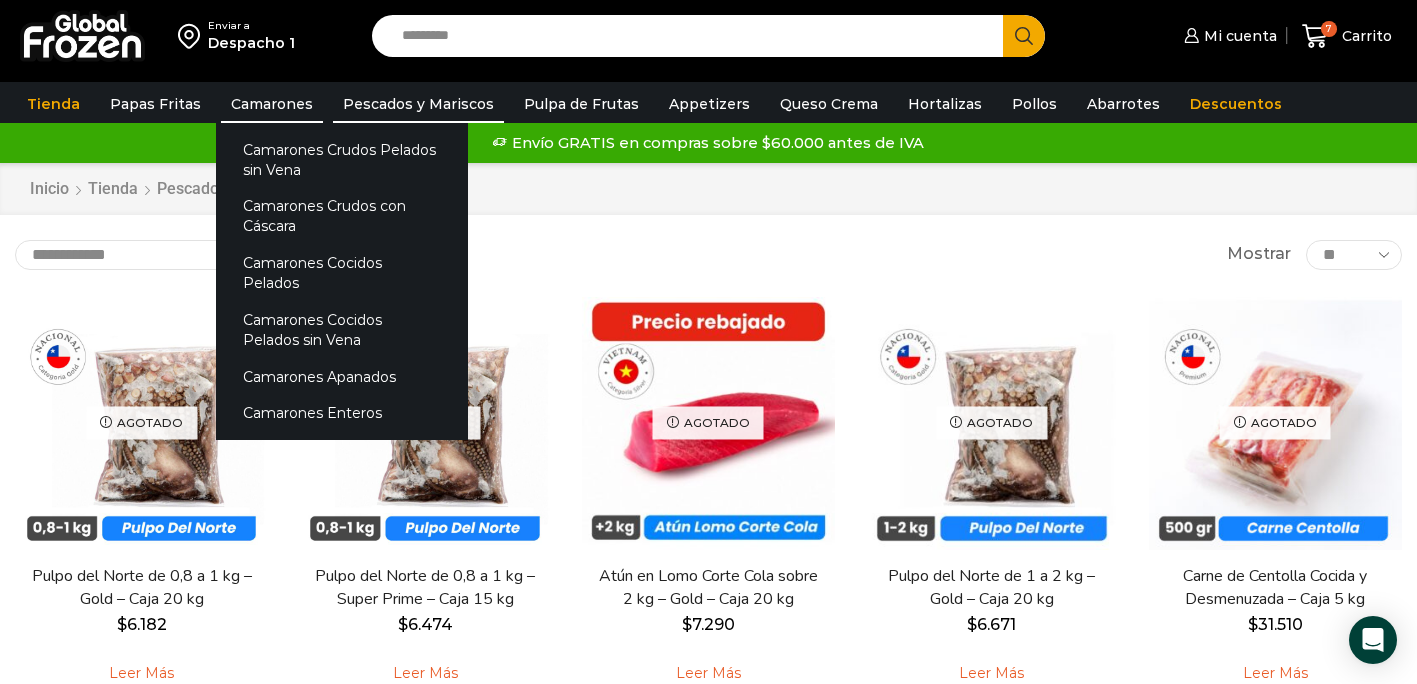 click on "Camarones" at bounding box center (272, 104) 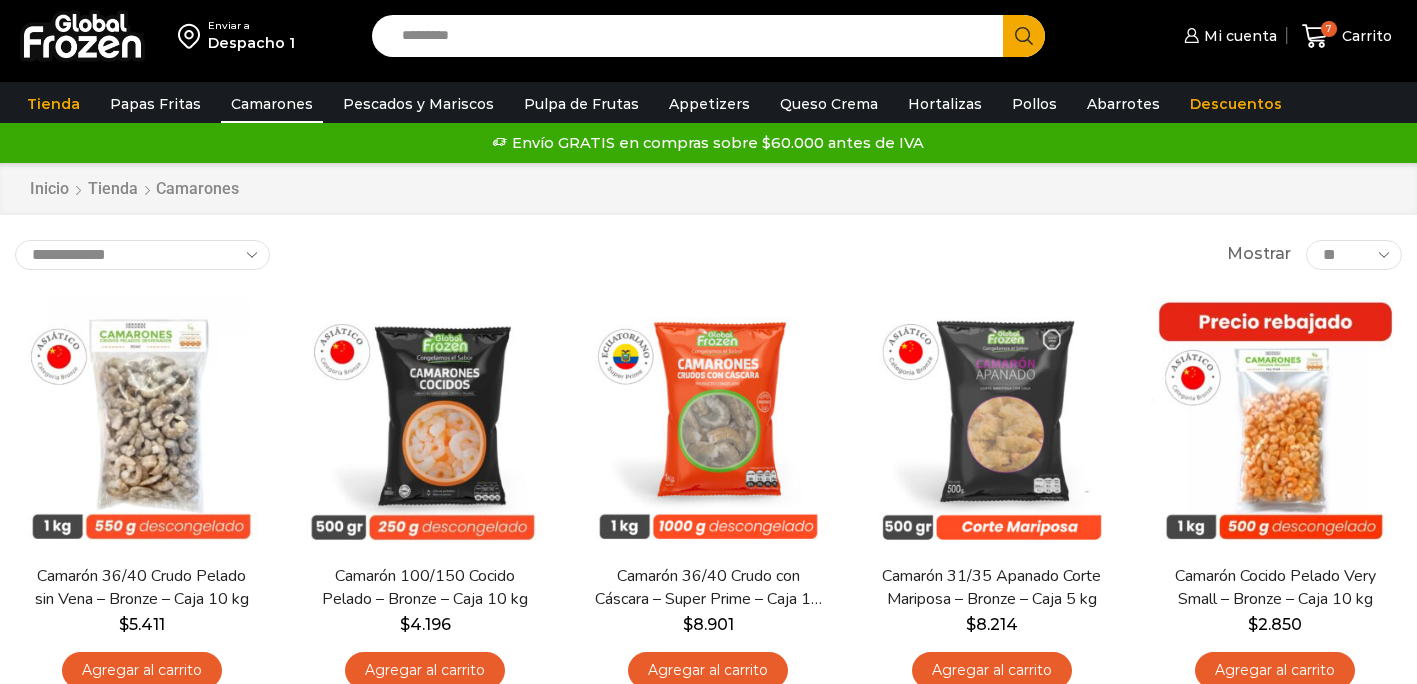 scroll, scrollTop: 0, scrollLeft: 0, axis: both 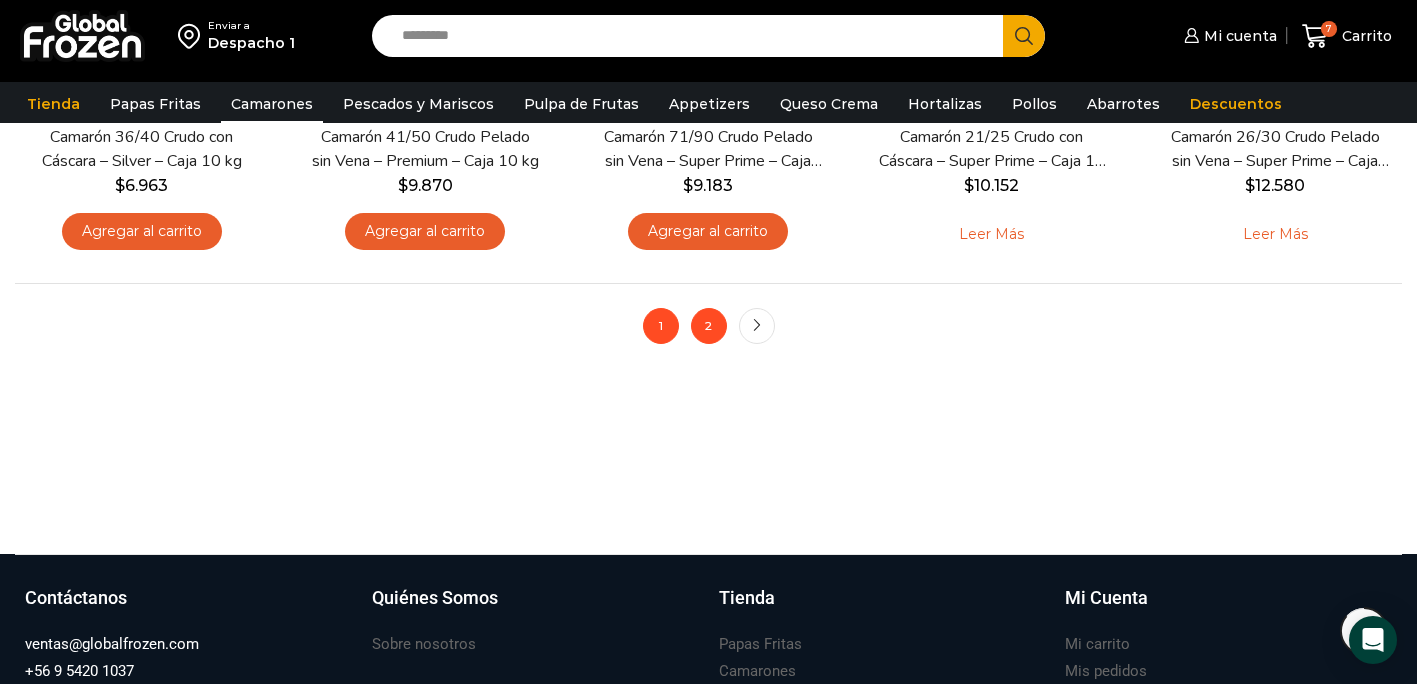 click on "2" at bounding box center [709, 326] 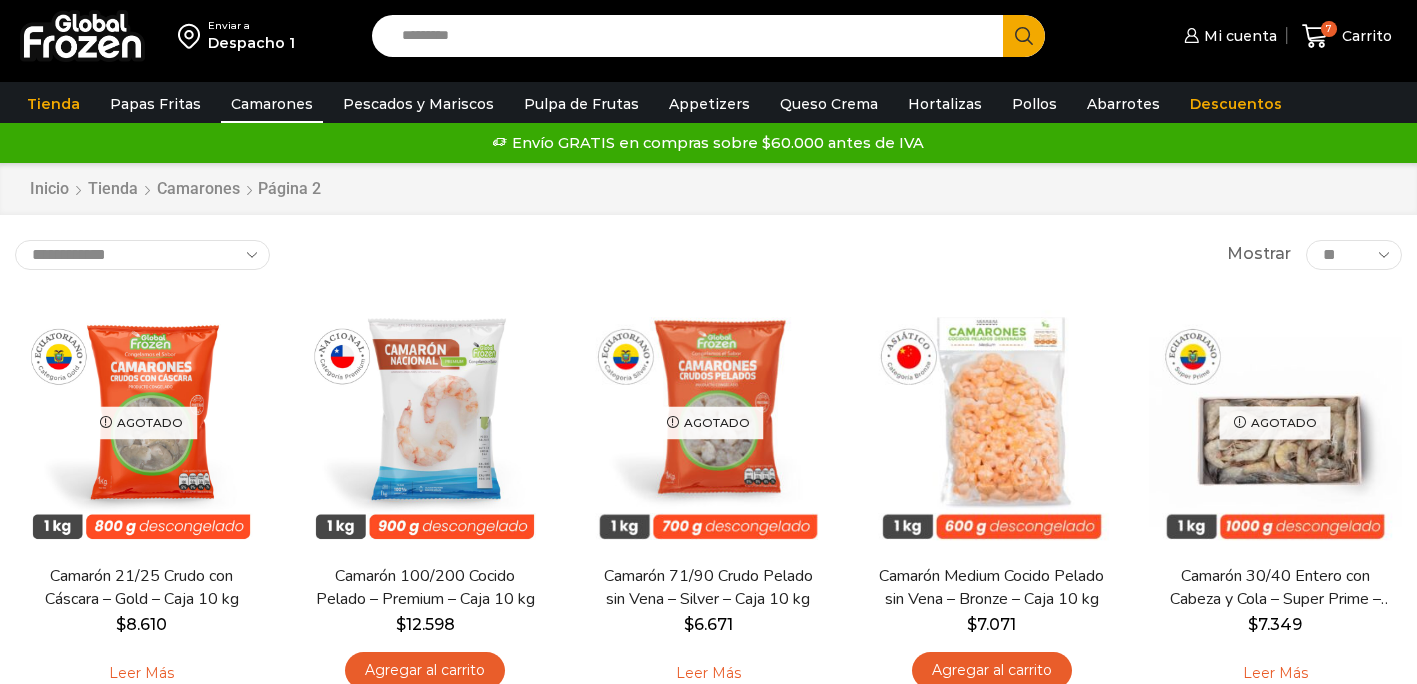 scroll, scrollTop: 0, scrollLeft: 0, axis: both 